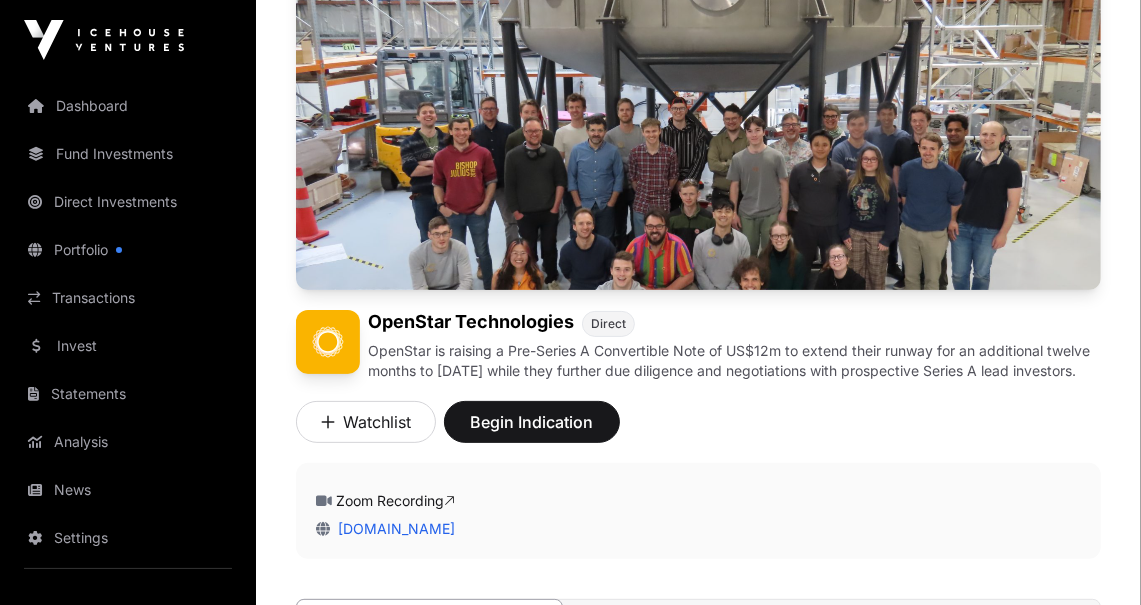 scroll, scrollTop: 399, scrollLeft: 0, axis: vertical 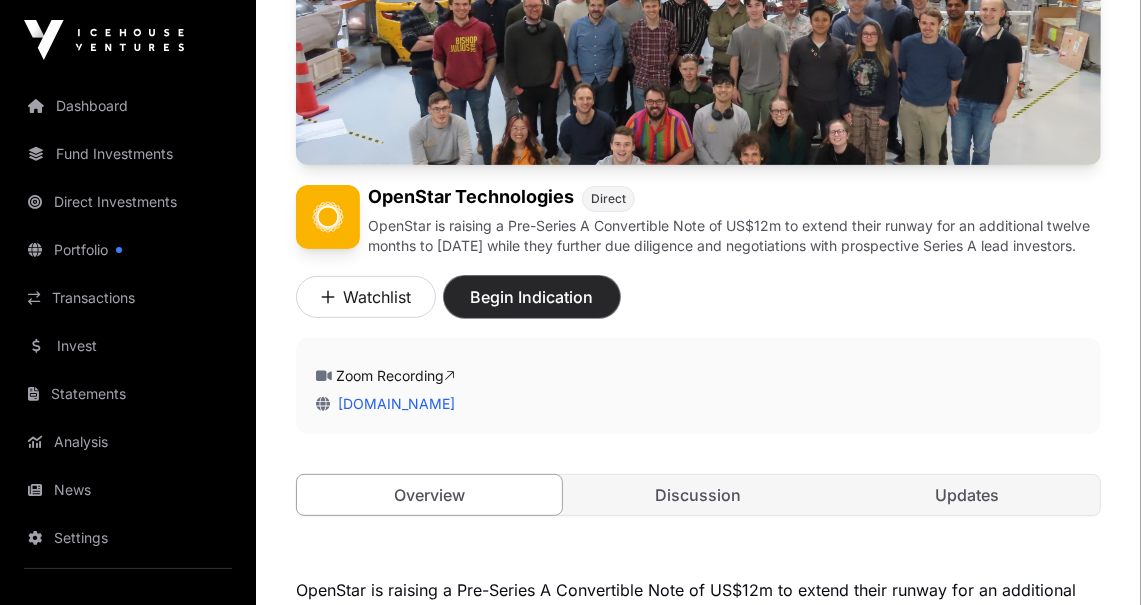 click on "Begin Indication" 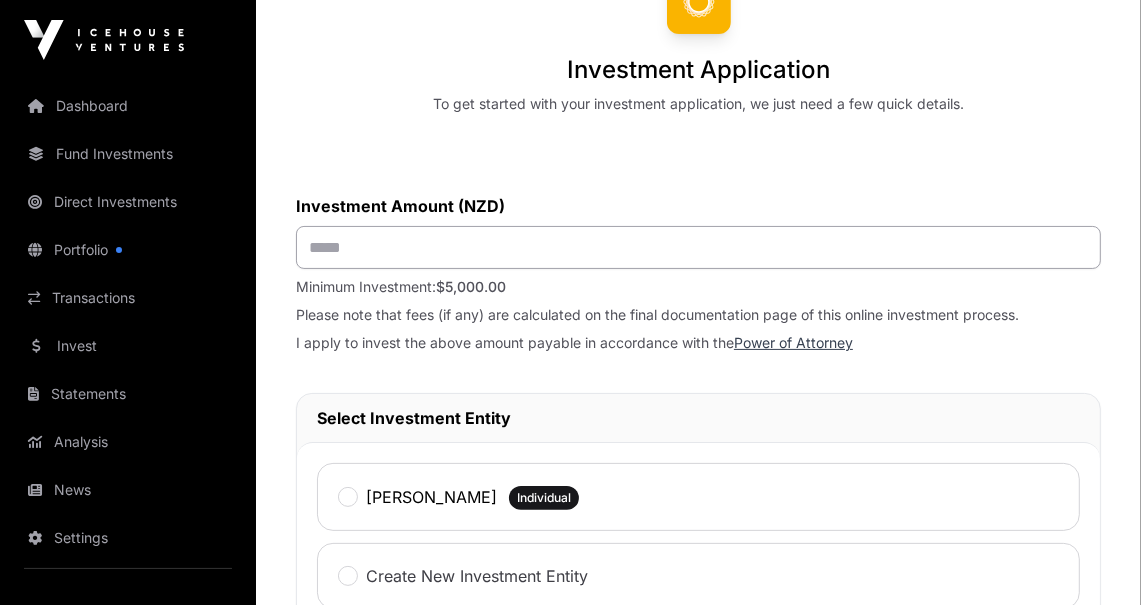 scroll, scrollTop: 300, scrollLeft: 0, axis: vertical 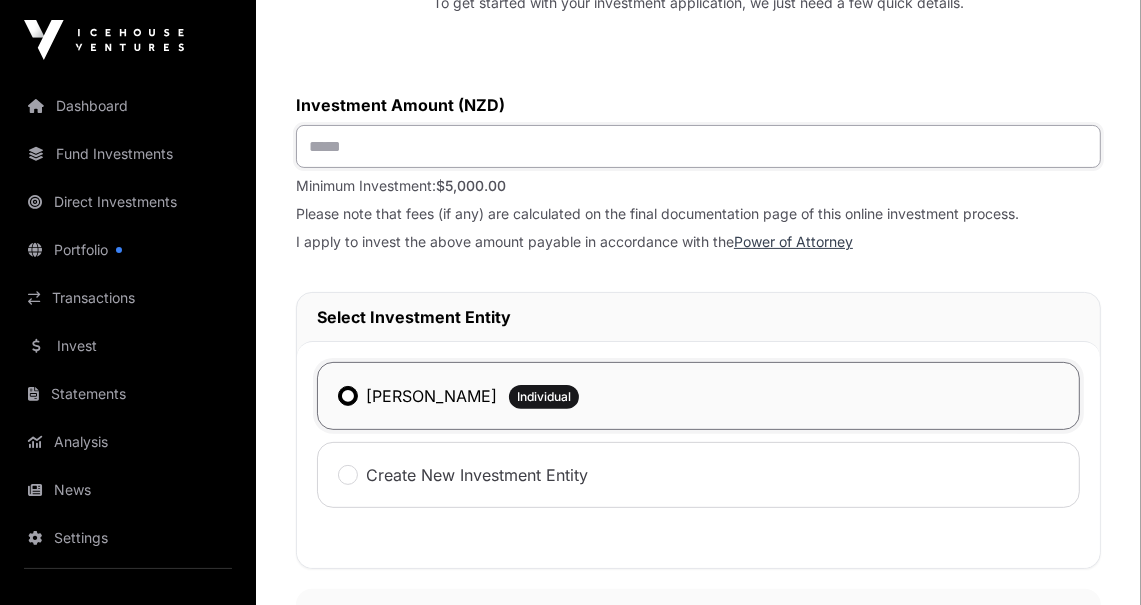 click 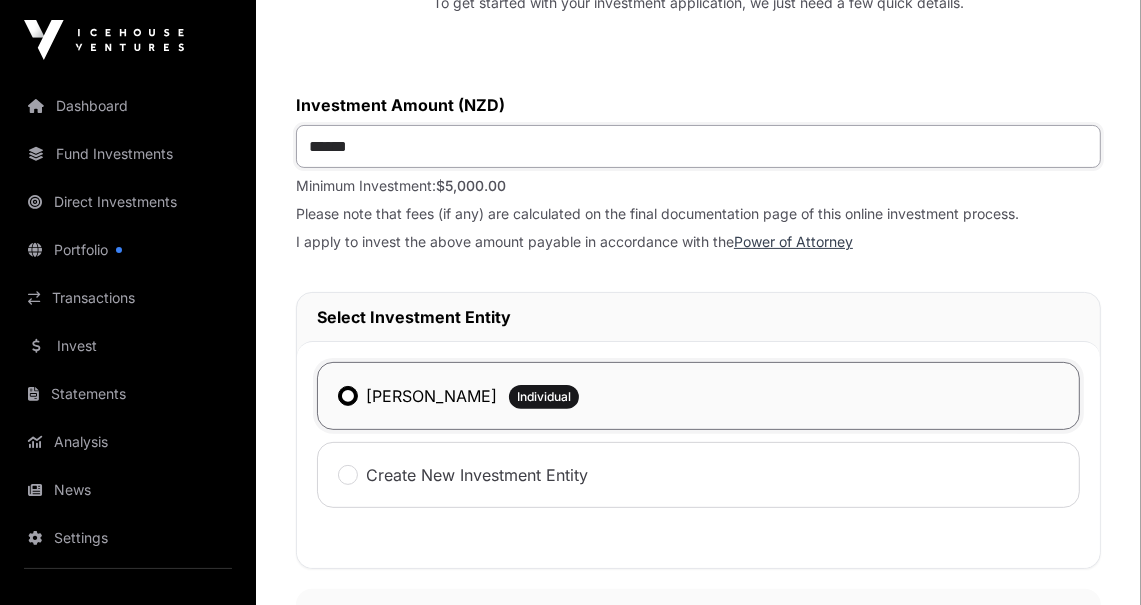 type on "*******" 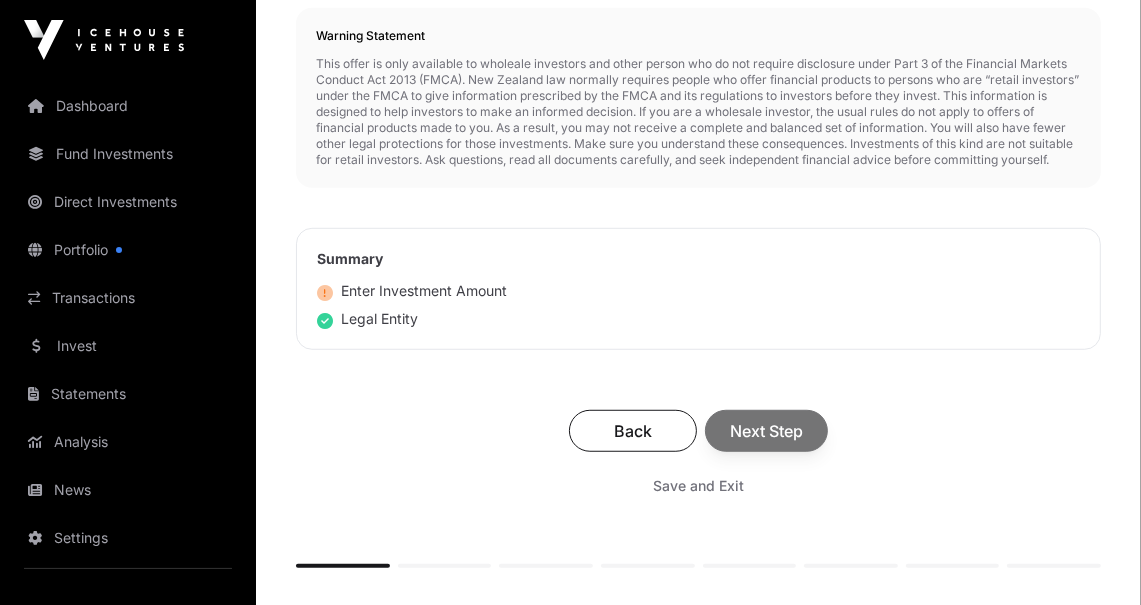 scroll, scrollTop: 899, scrollLeft: 0, axis: vertical 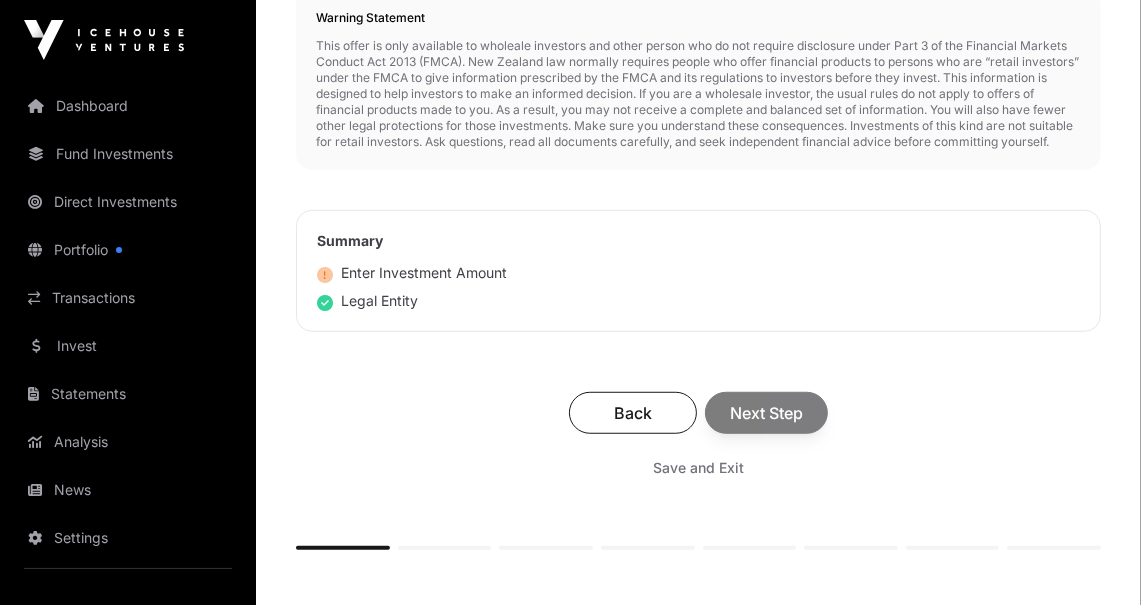 click on "Back Next Step" 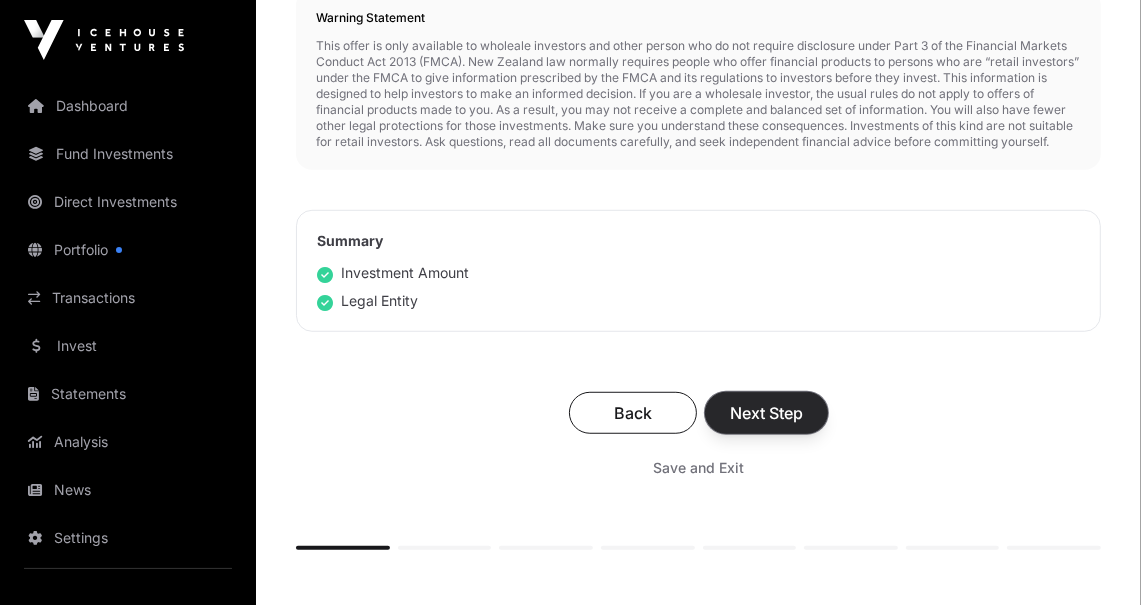 click on "Next Step" 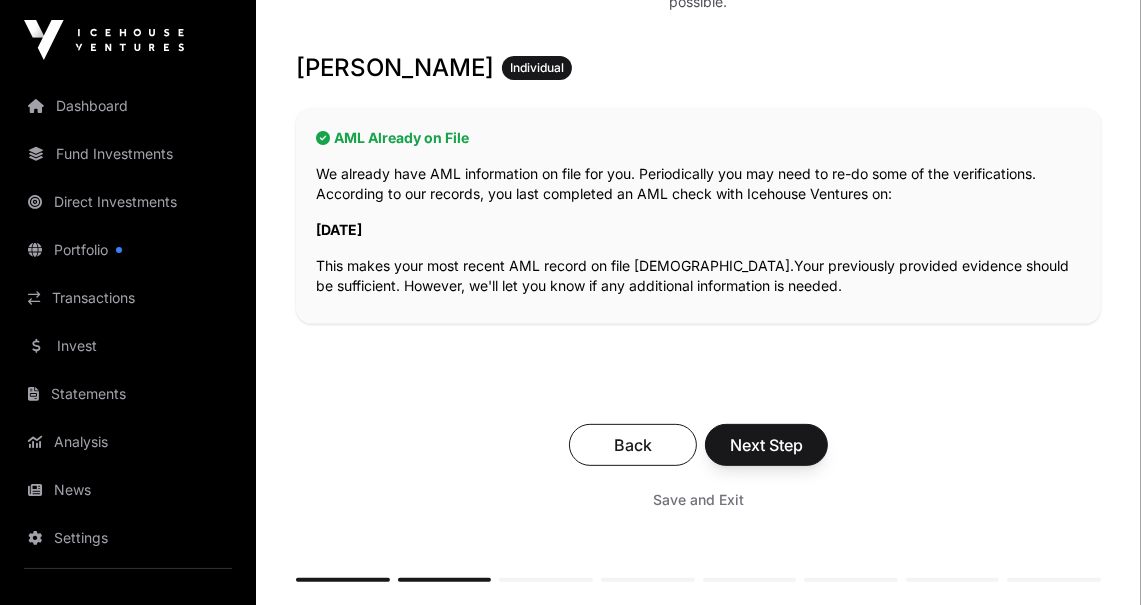 scroll, scrollTop: 399, scrollLeft: 0, axis: vertical 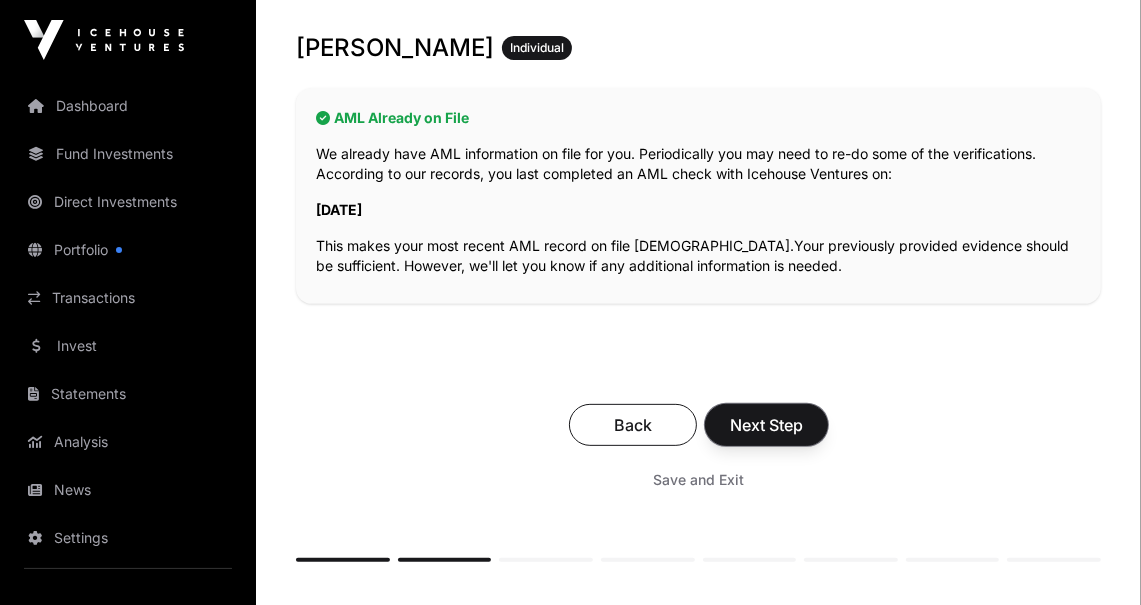 click on "Next Step" 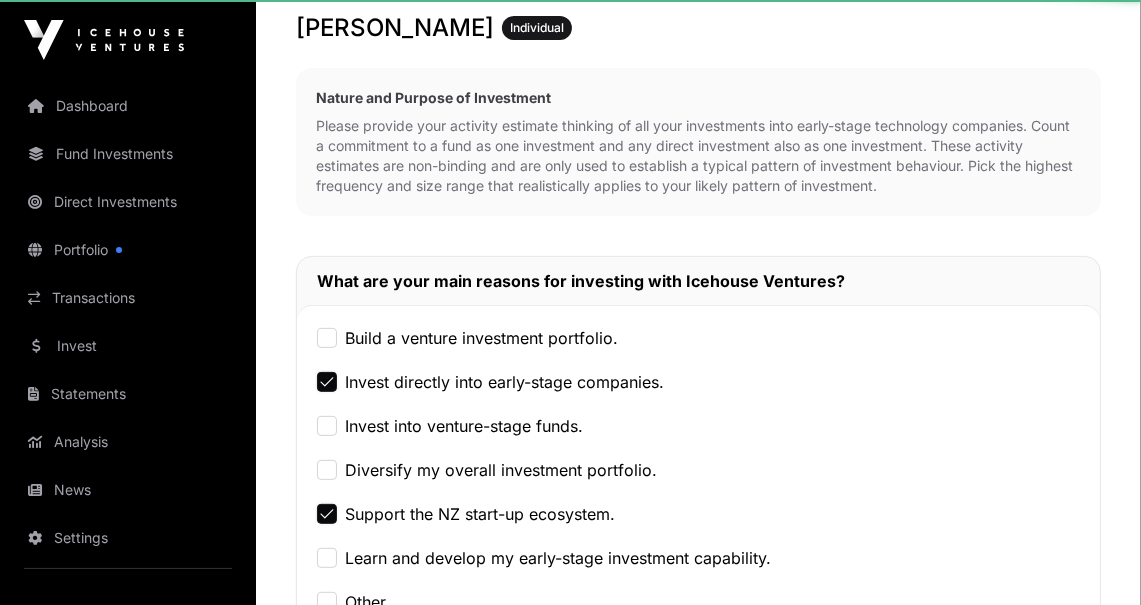 scroll, scrollTop: 0, scrollLeft: 0, axis: both 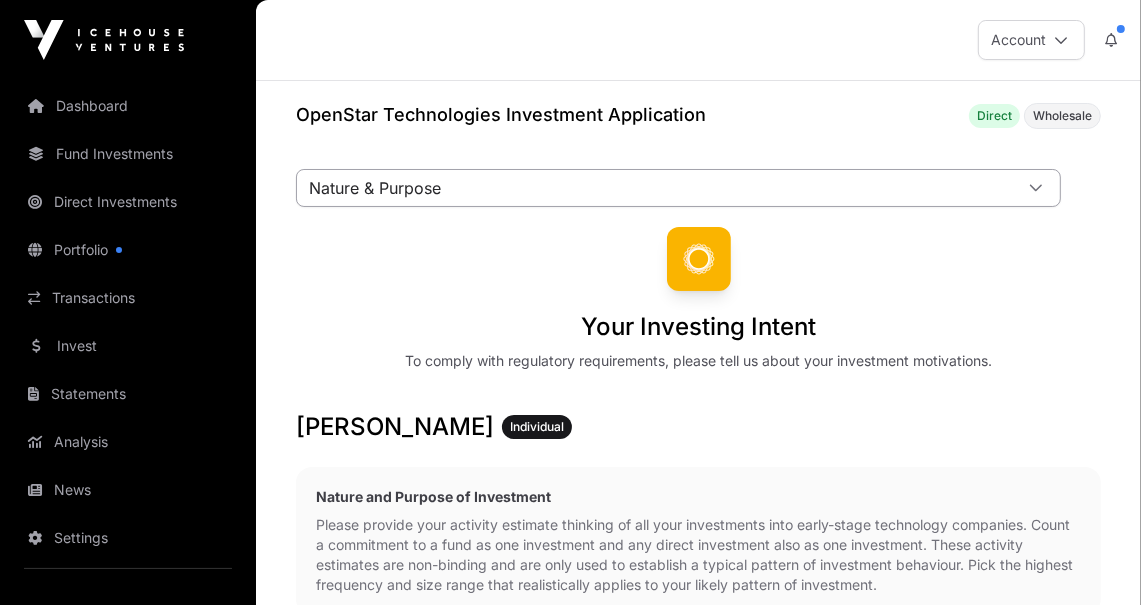 click 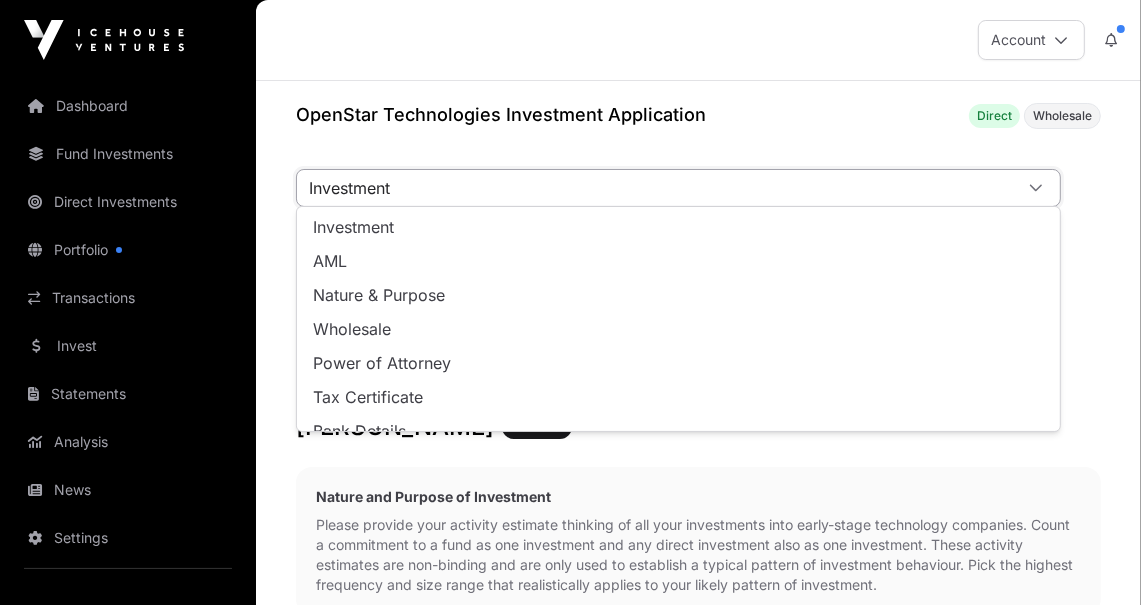 click on "Investment" 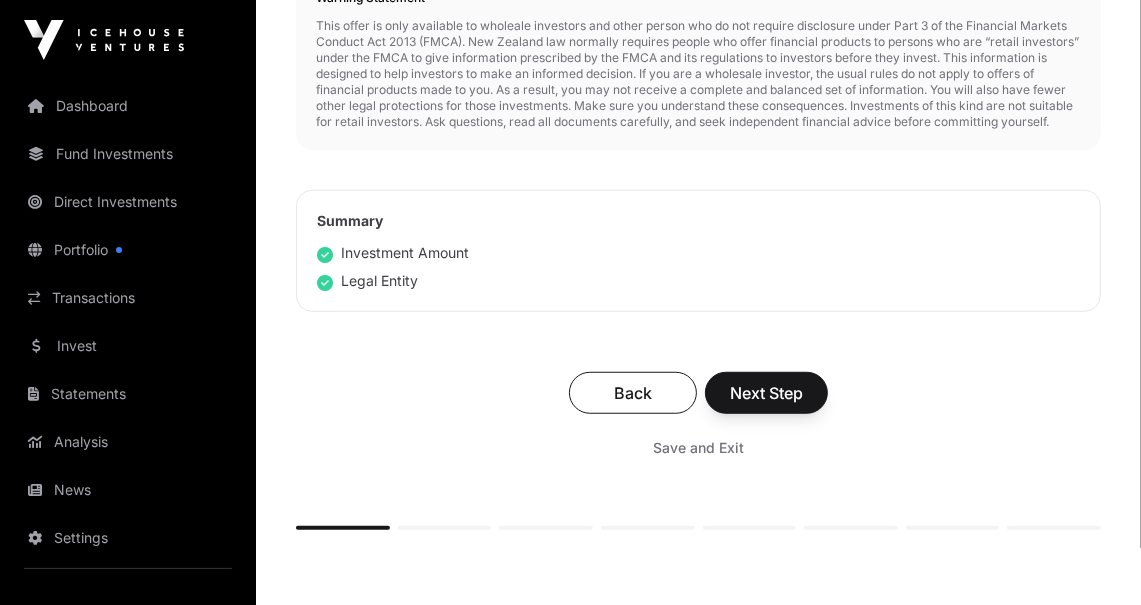 scroll, scrollTop: 999, scrollLeft: 0, axis: vertical 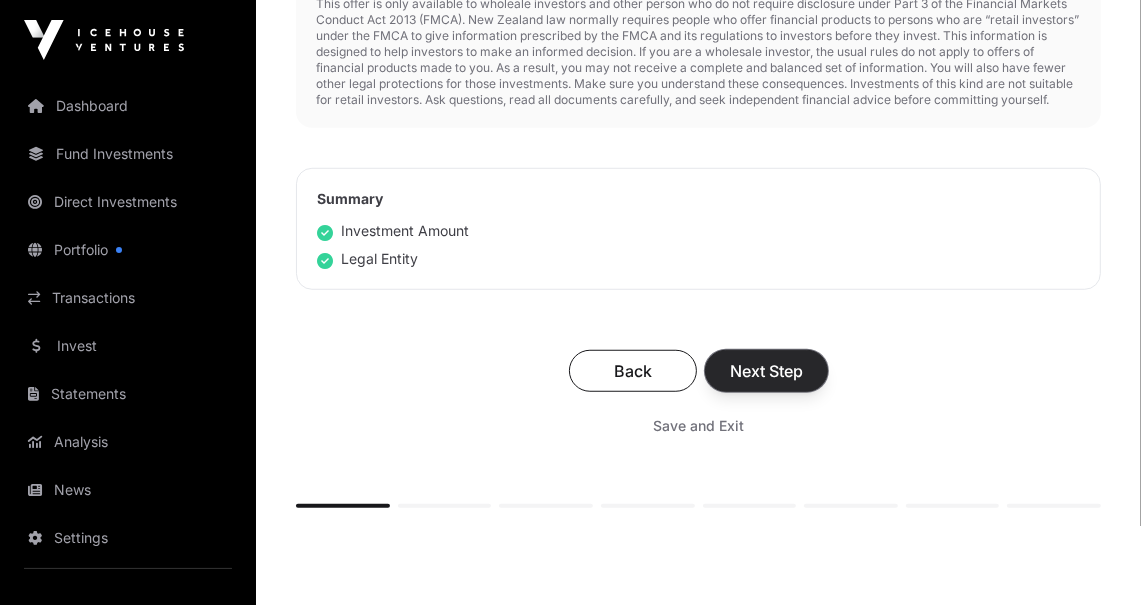 click on "Next Step" 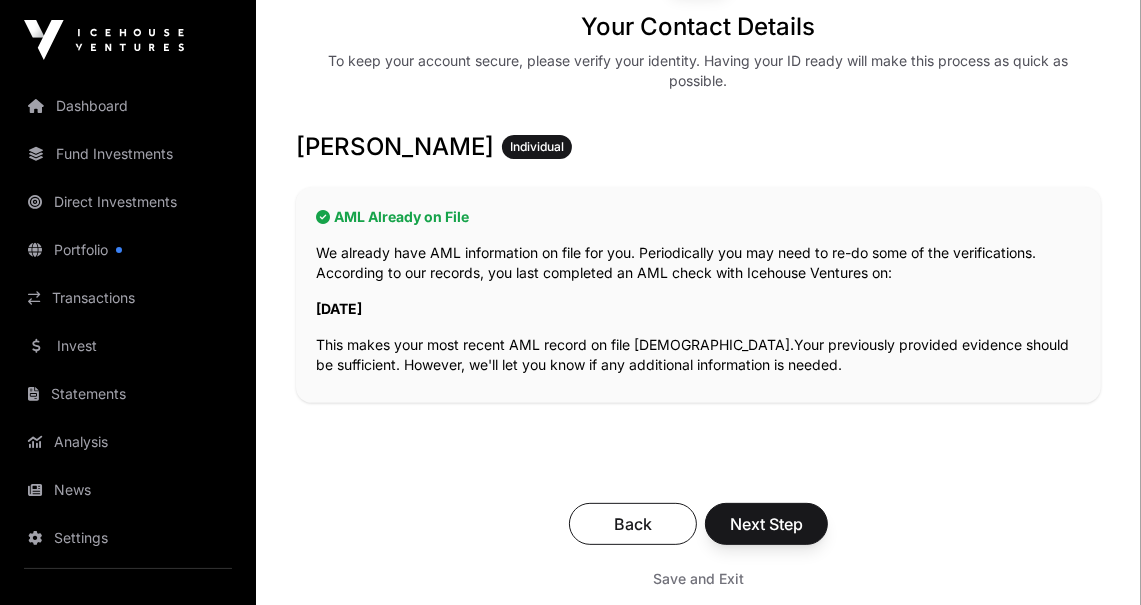 scroll, scrollTop: 399, scrollLeft: 0, axis: vertical 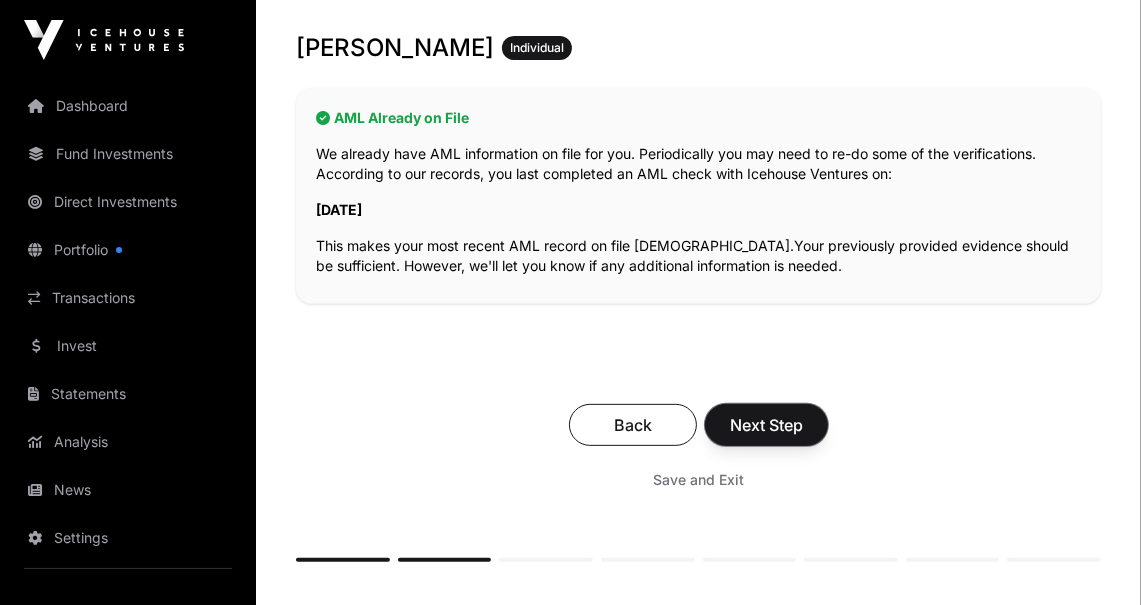 click on "Next Step" 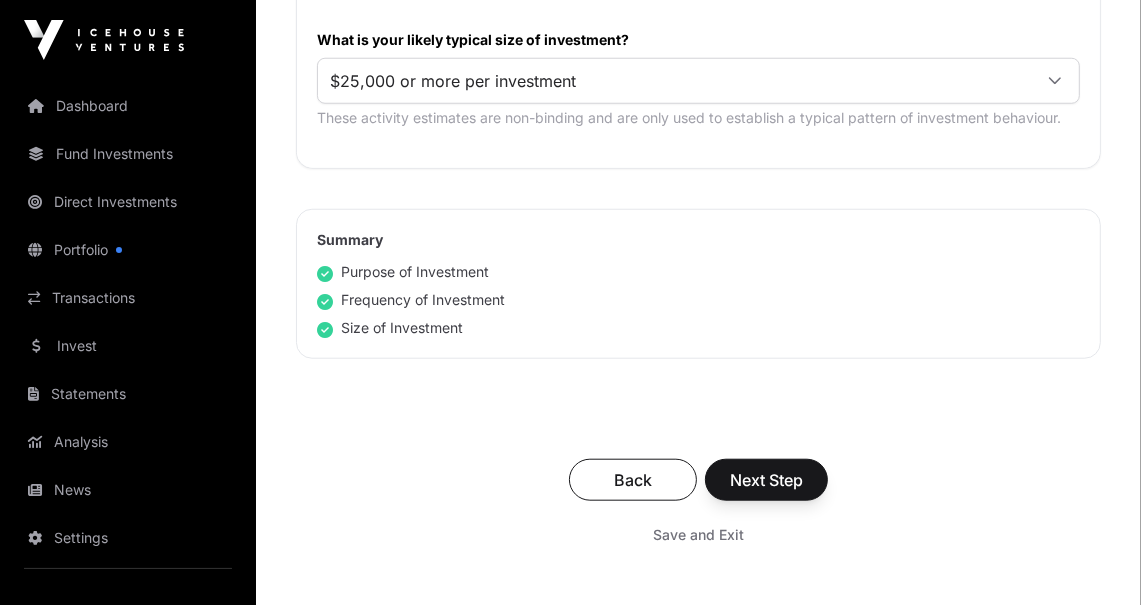 scroll, scrollTop: 1300, scrollLeft: 0, axis: vertical 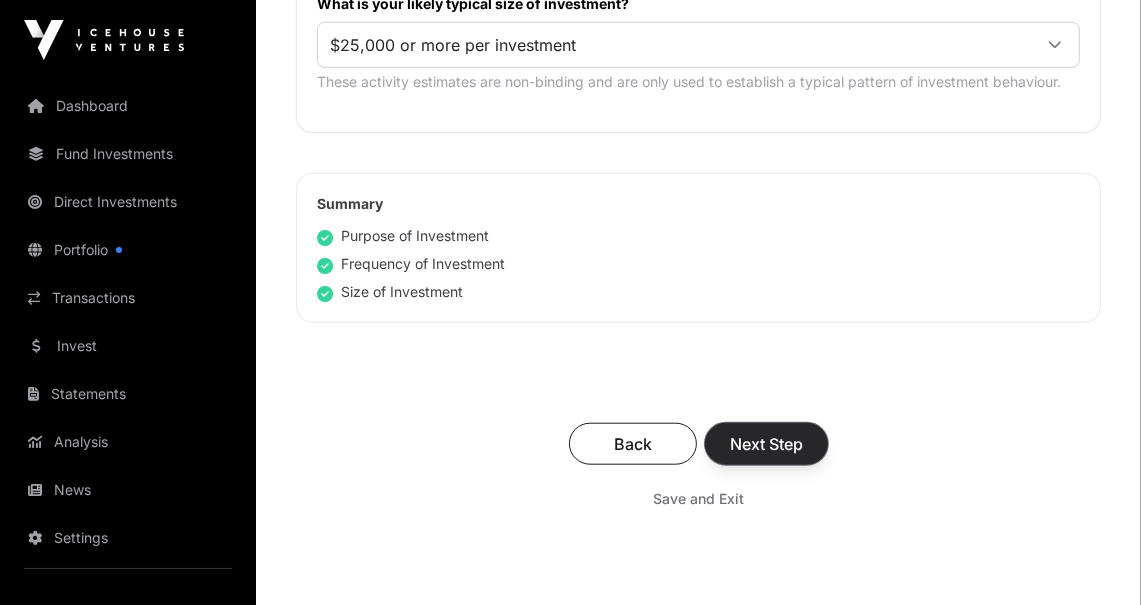 click on "Next Step" 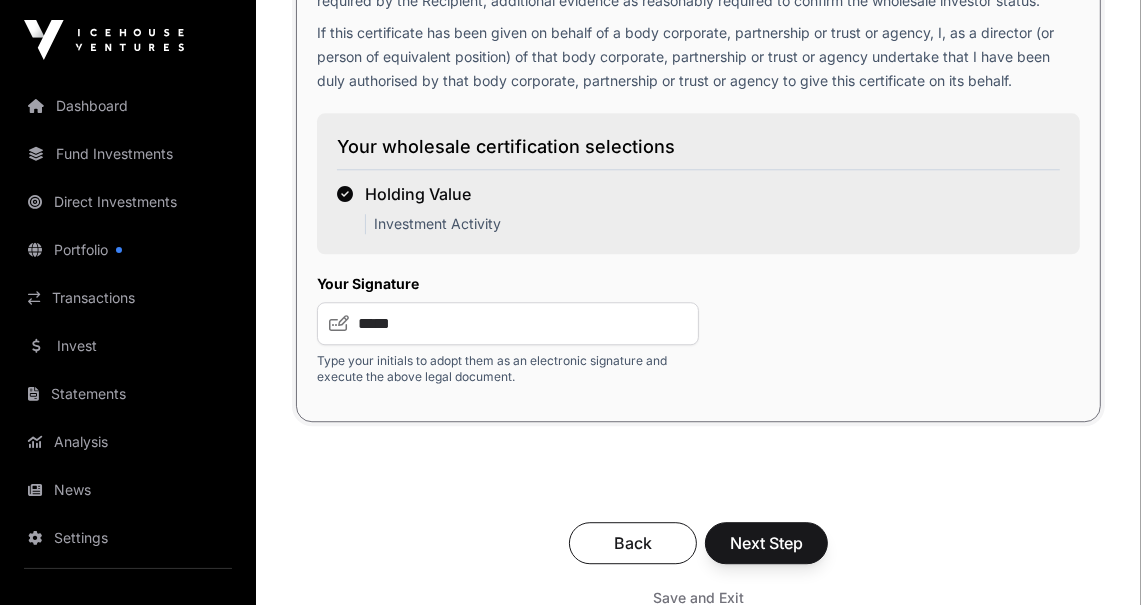 scroll, scrollTop: 3899, scrollLeft: 0, axis: vertical 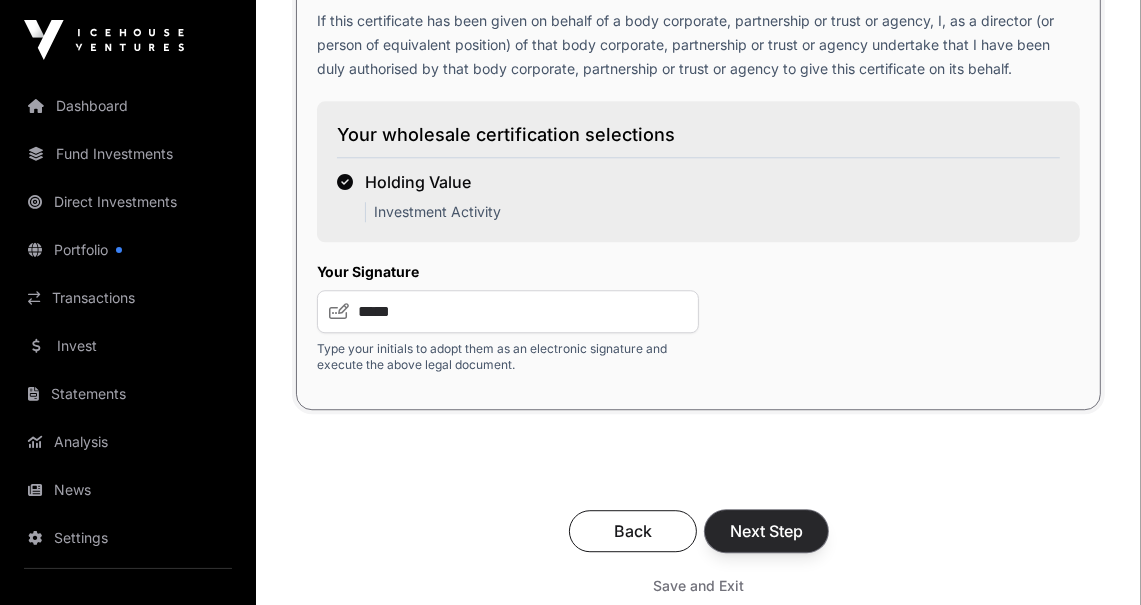 click on "Next Step" 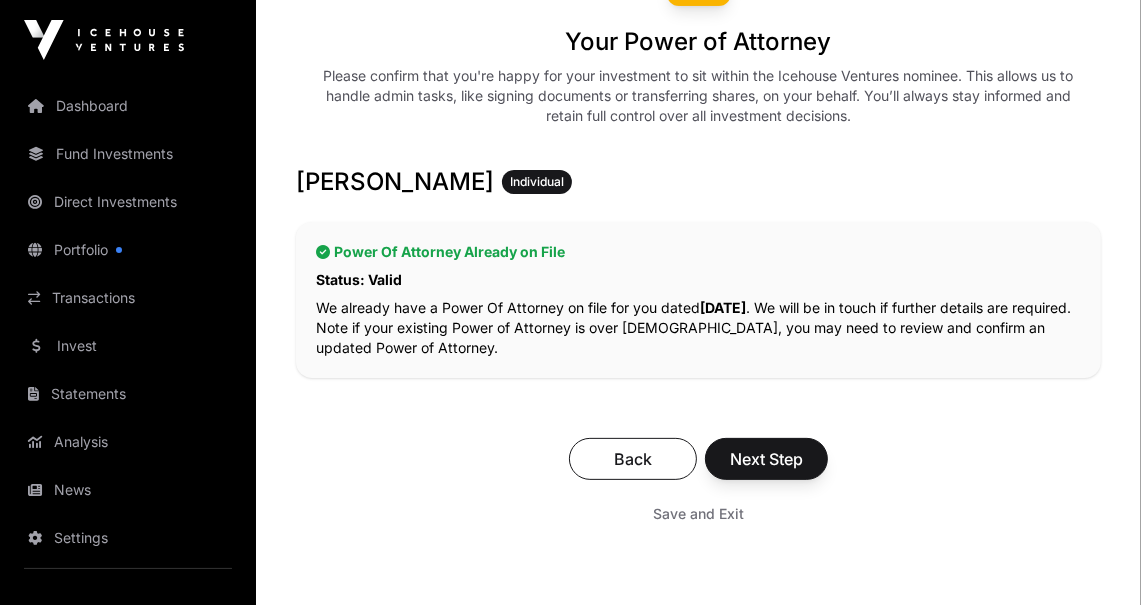 scroll, scrollTop: 300, scrollLeft: 0, axis: vertical 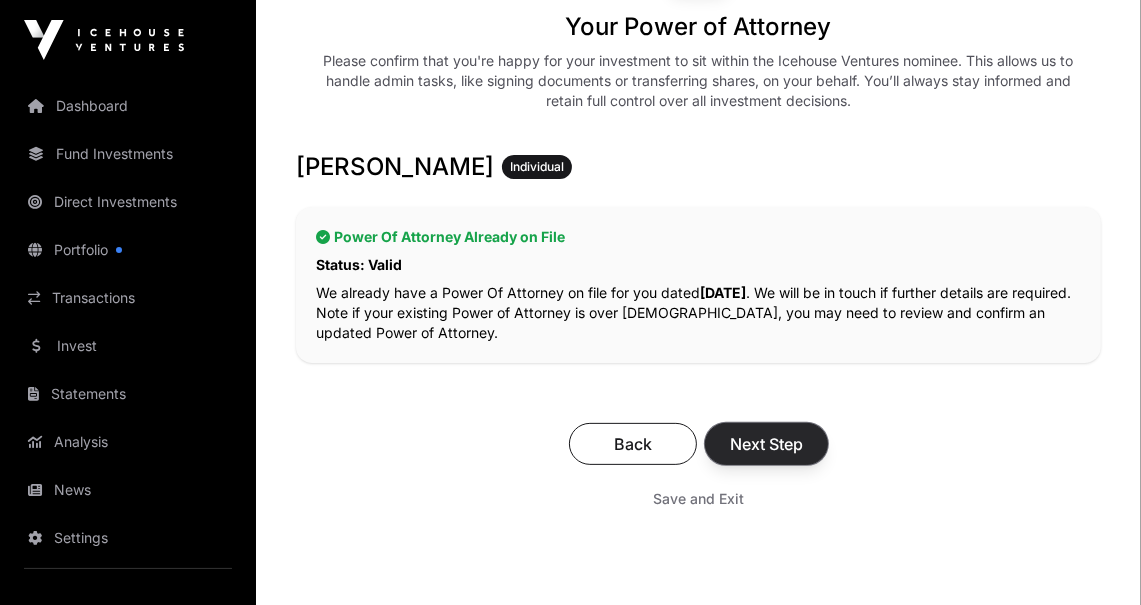 click on "Next Step" 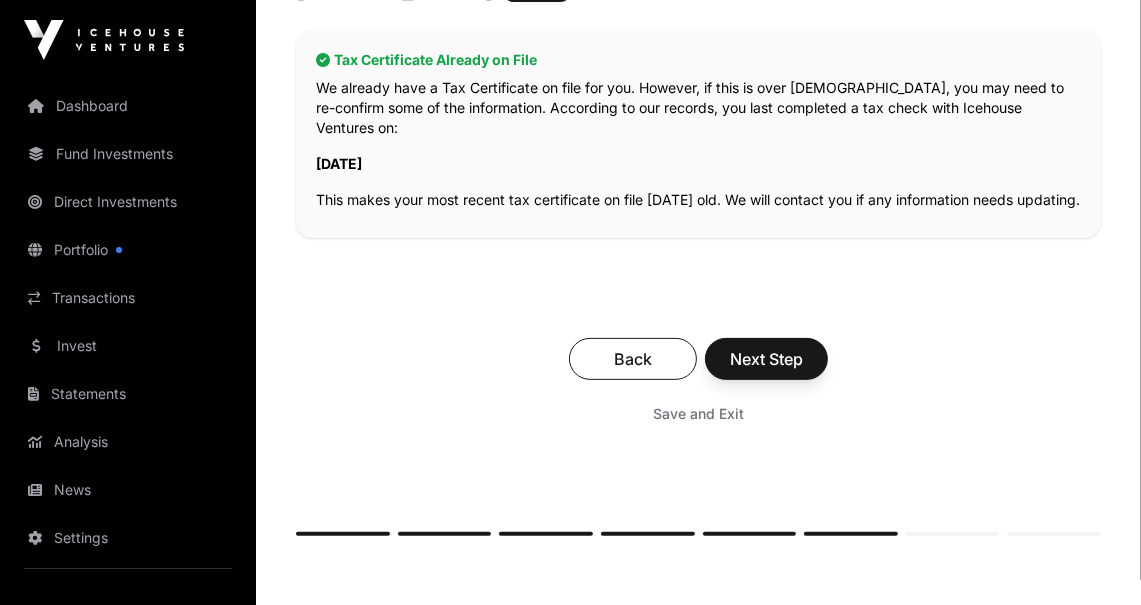 scroll, scrollTop: 499, scrollLeft: 0, axis: vertical 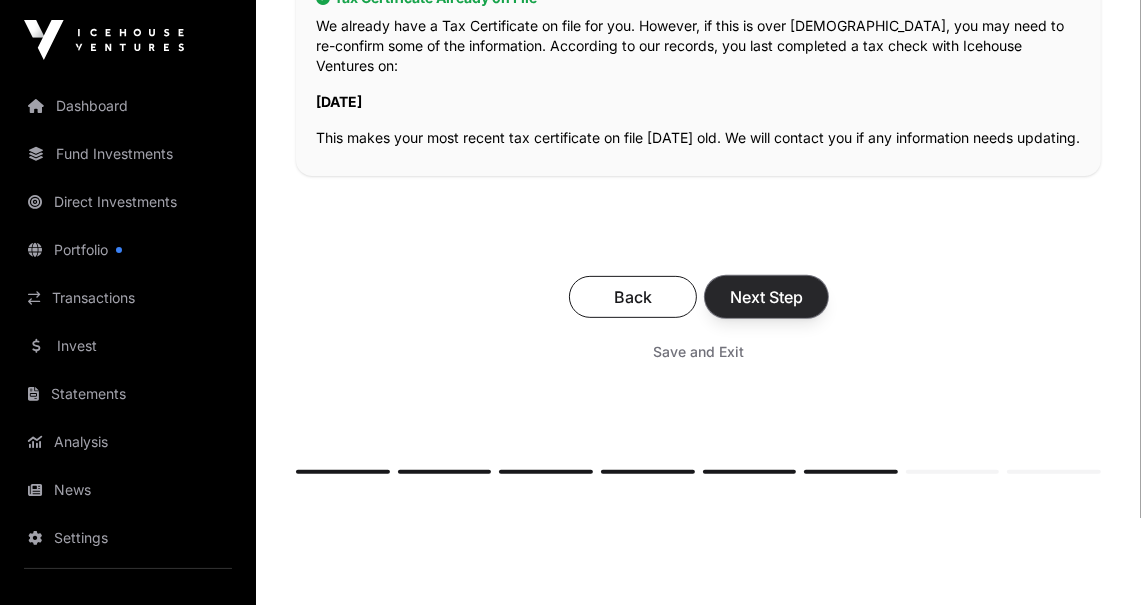 click on "Next Step" 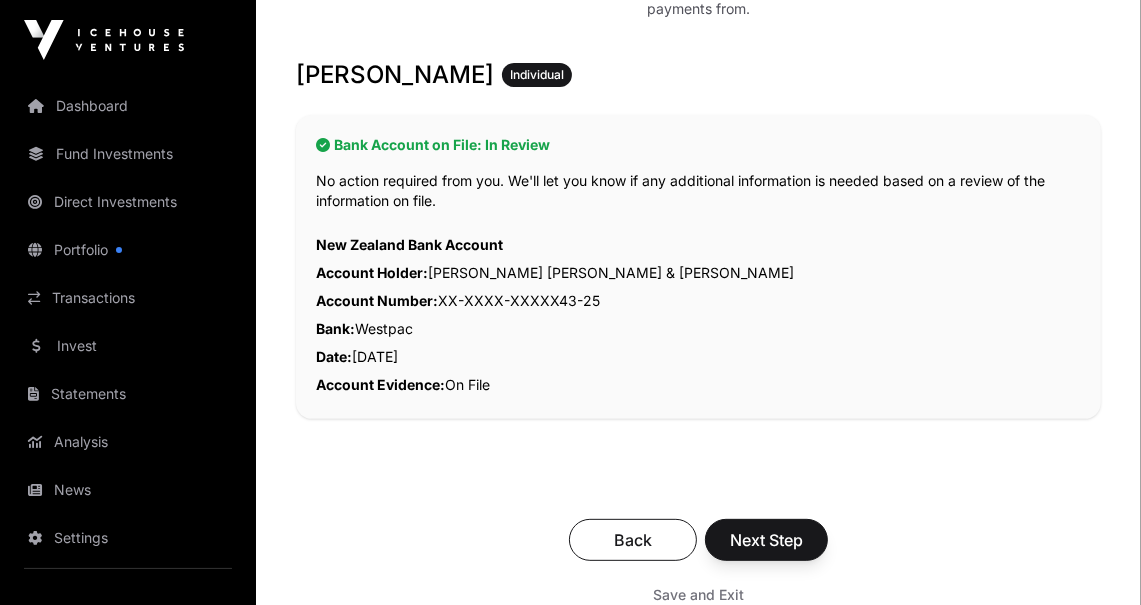 scroll, scrollTop: 399, scrollLeft: 0, axis: vertical 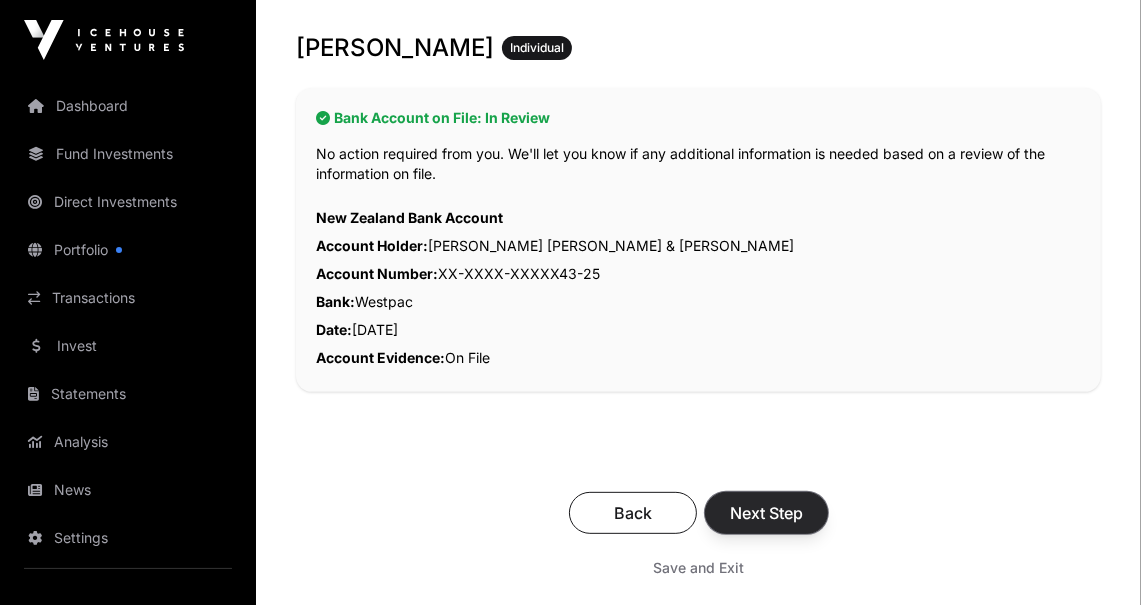 click on "Next Step" 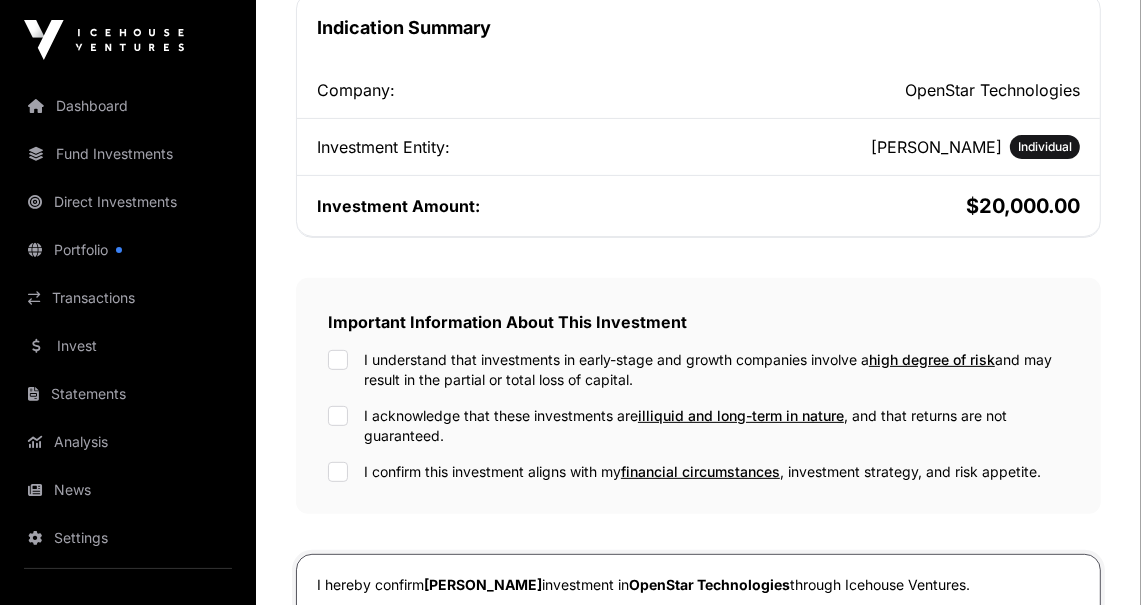 scroll, scrollTop: 499, scrollLeft: 0, axis: vertical 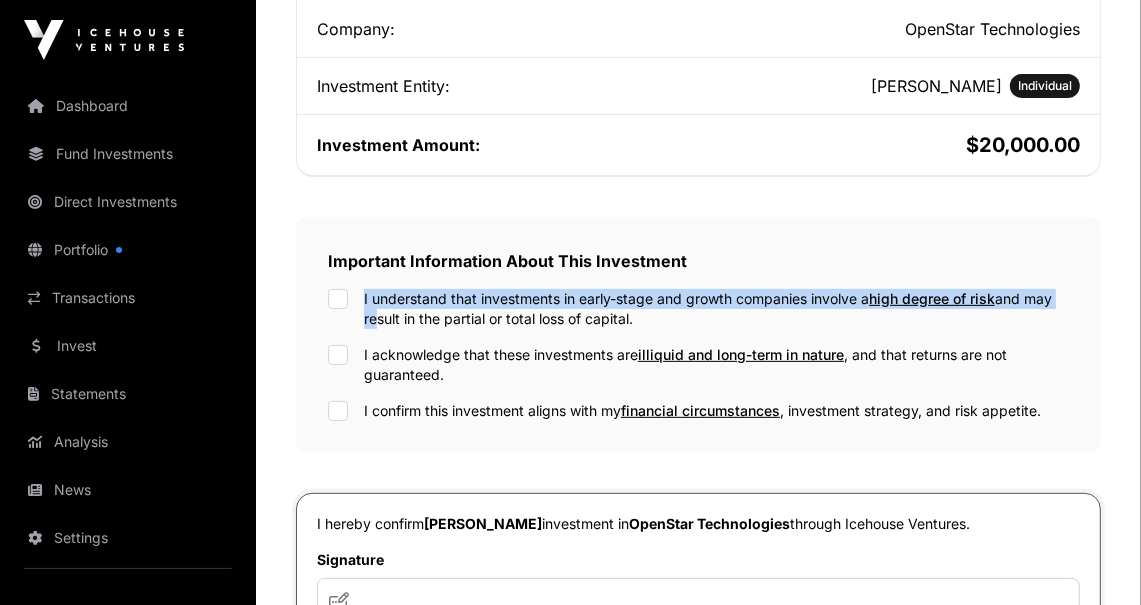 drag, startPoint x: 371, startPoint y: 310, endPoint x: 348, endPoint y: 296, distance: 26.925823 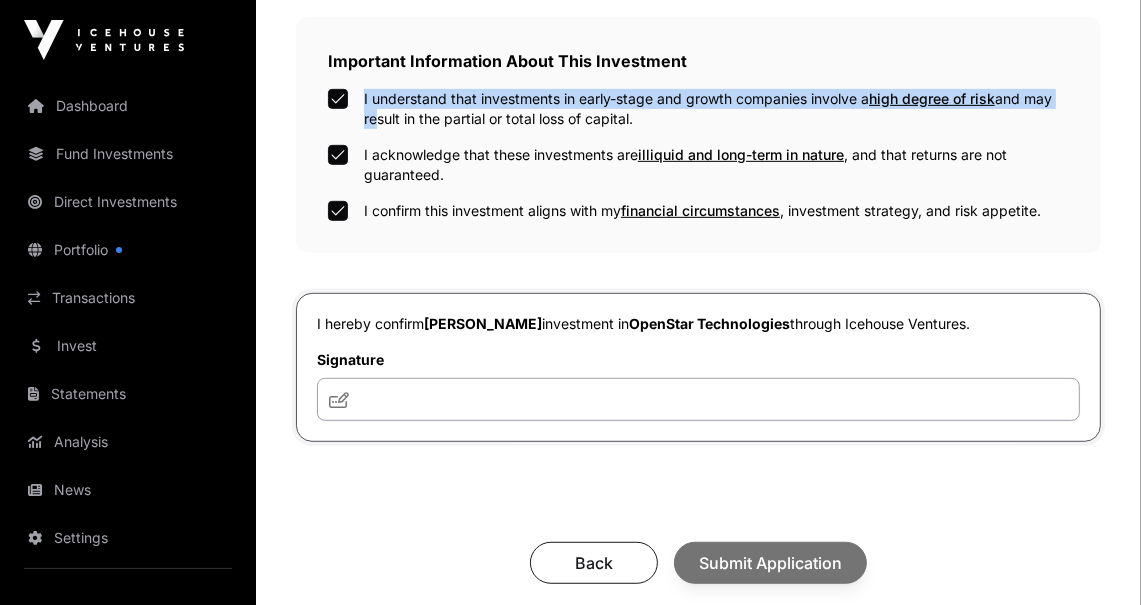 scroll, scrollTop: 700, scrollLeft: 0, axis: vertical 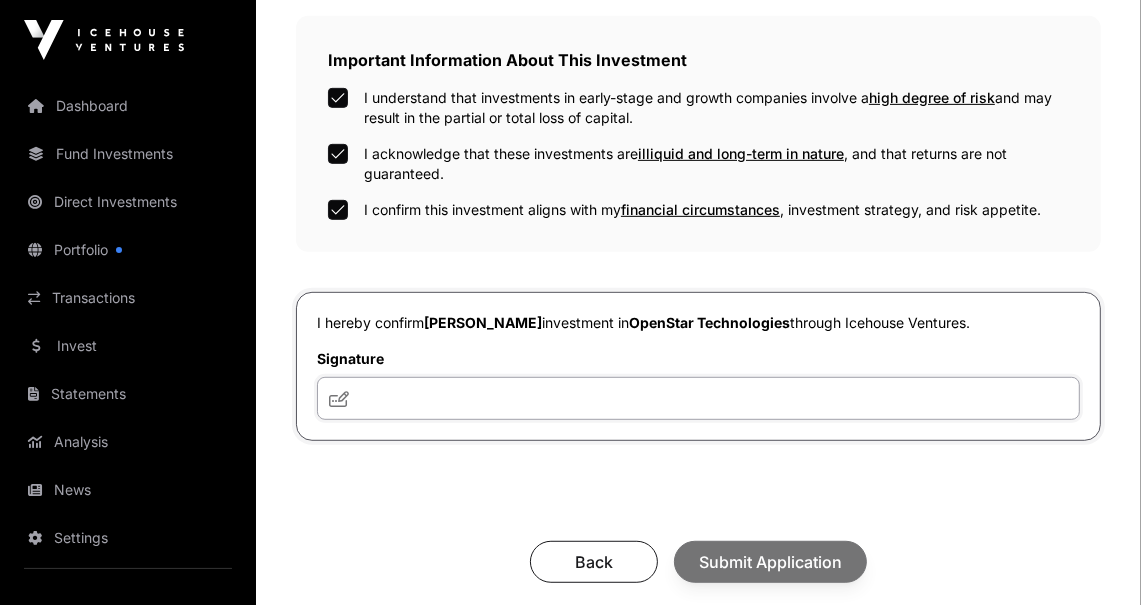 click 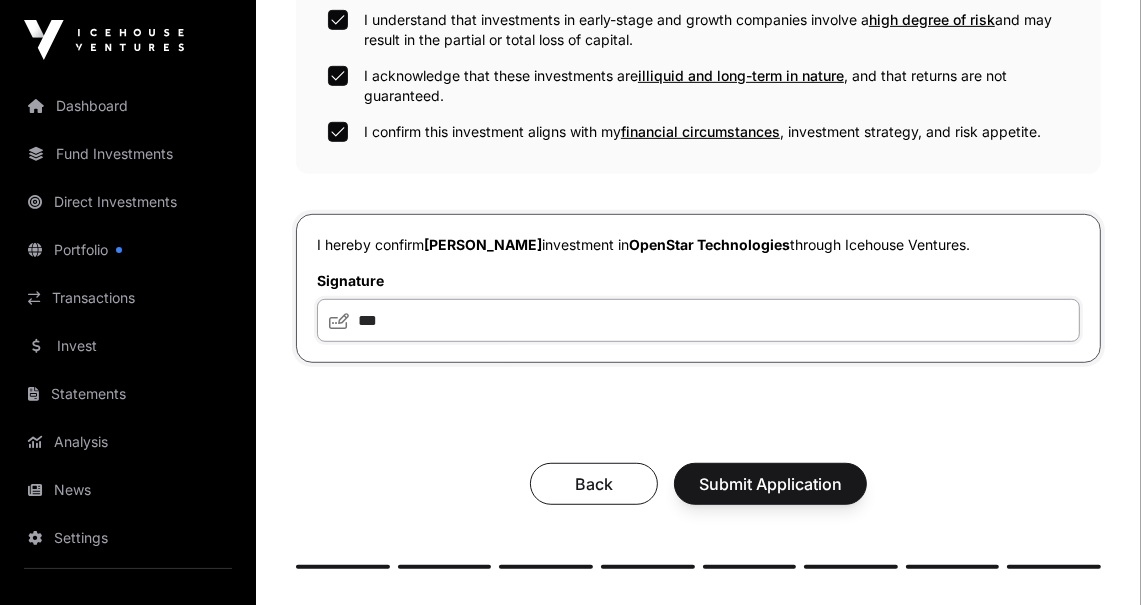 scroll, scrollTop: 799, scrollLeft: 0, axis: vertical 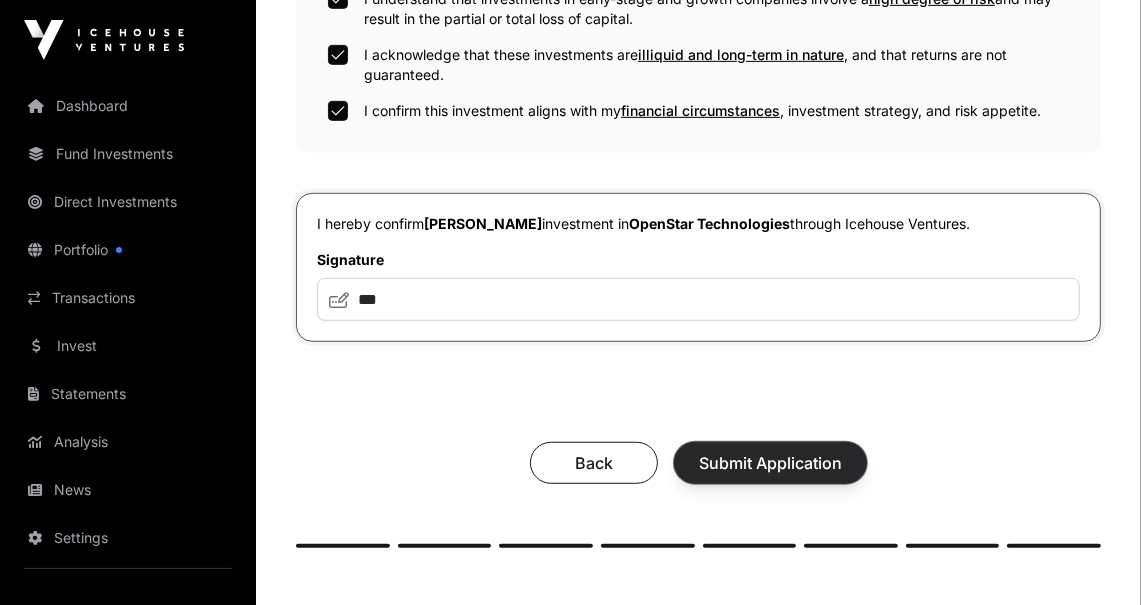 click on "Submit Application" 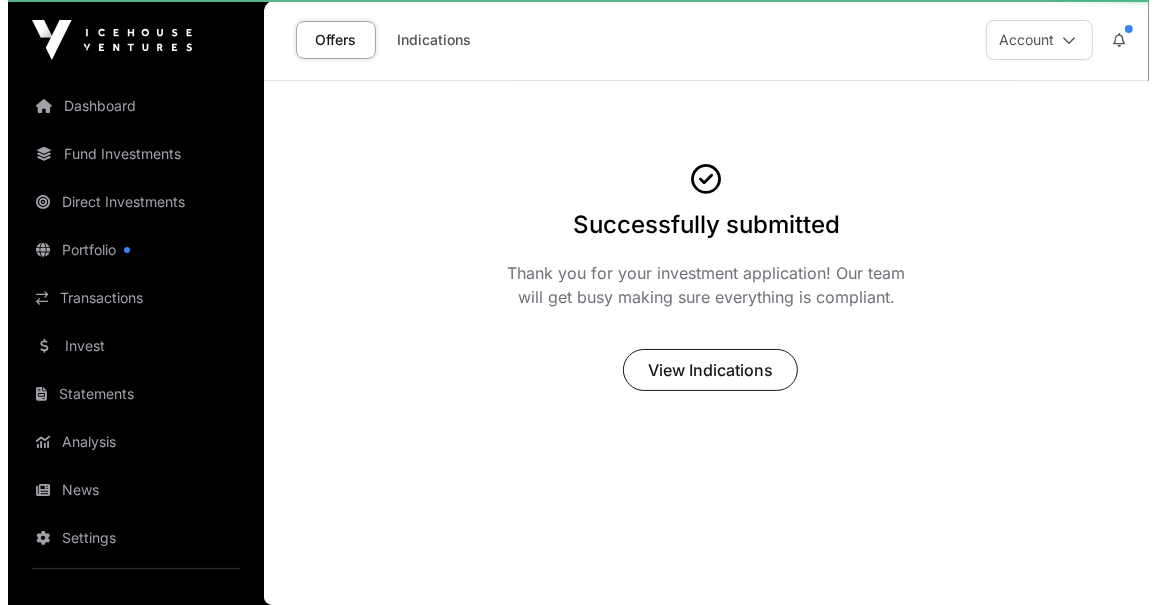 scroll, scrollTop: 0, scrollLeft: 0, axis: both 